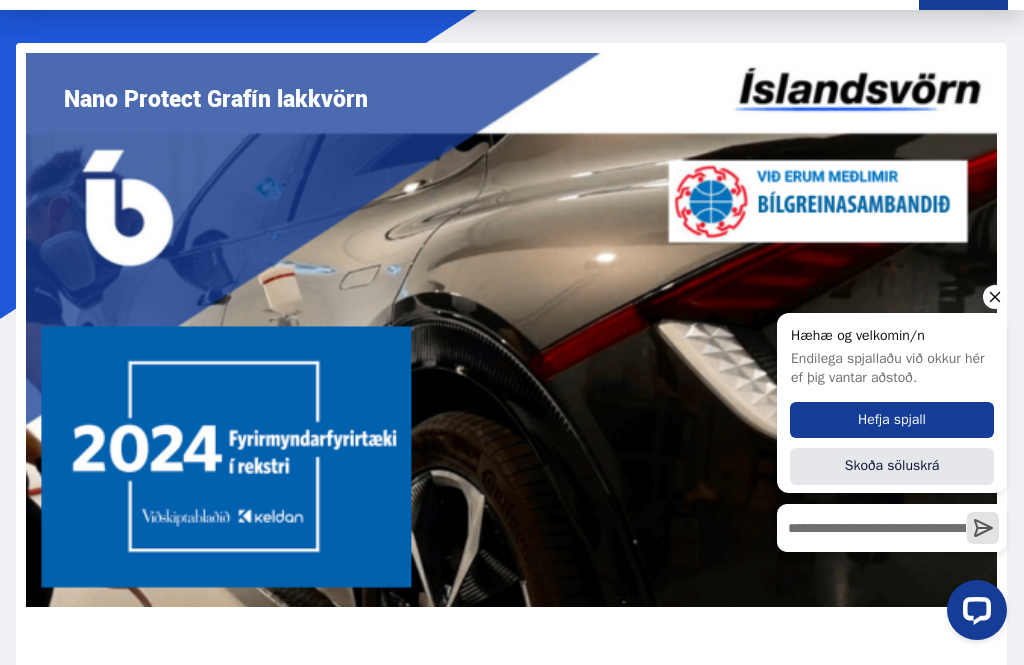 scroll, scrollTop: 0, scrollLeft: 0, axis: both 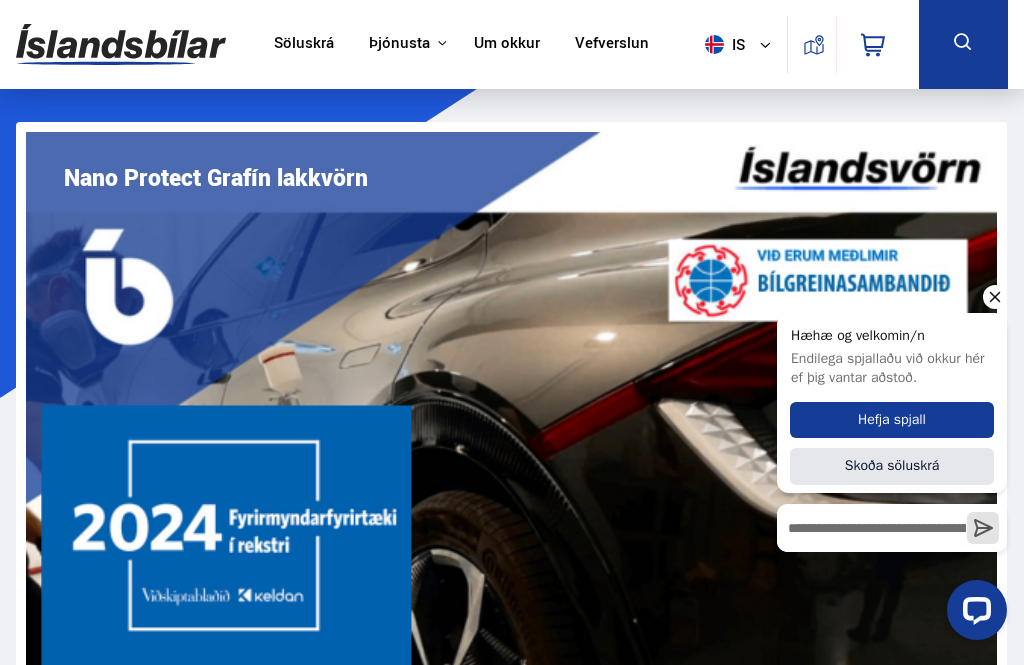 click on "Vefverslun" at bounding box center (612, 44) 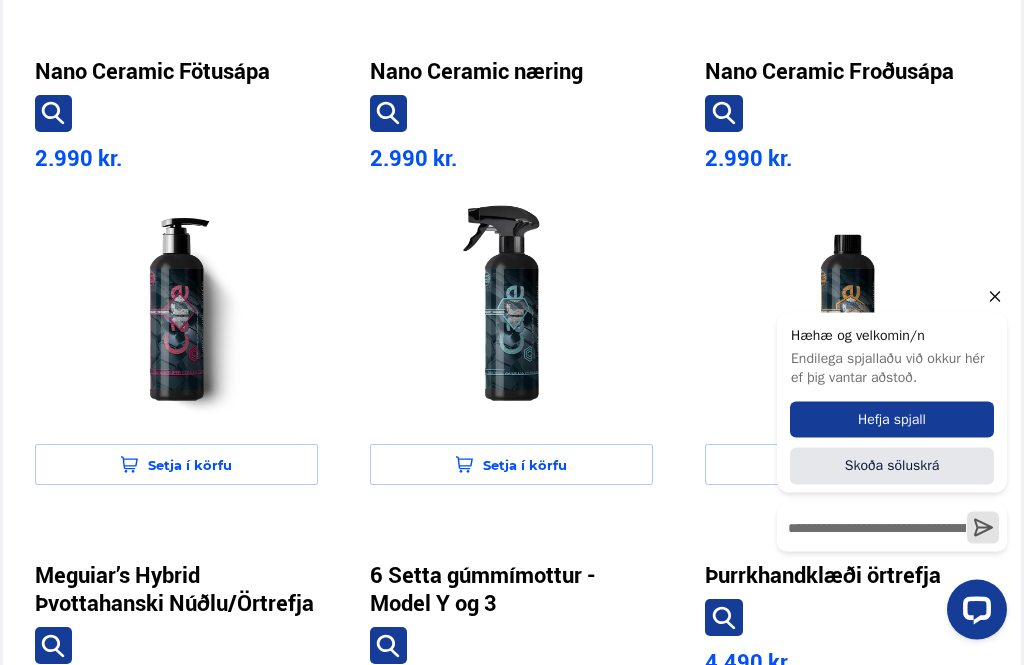 scroll, scrollTop: 1113, scrollLeft: 0, axis: vertical 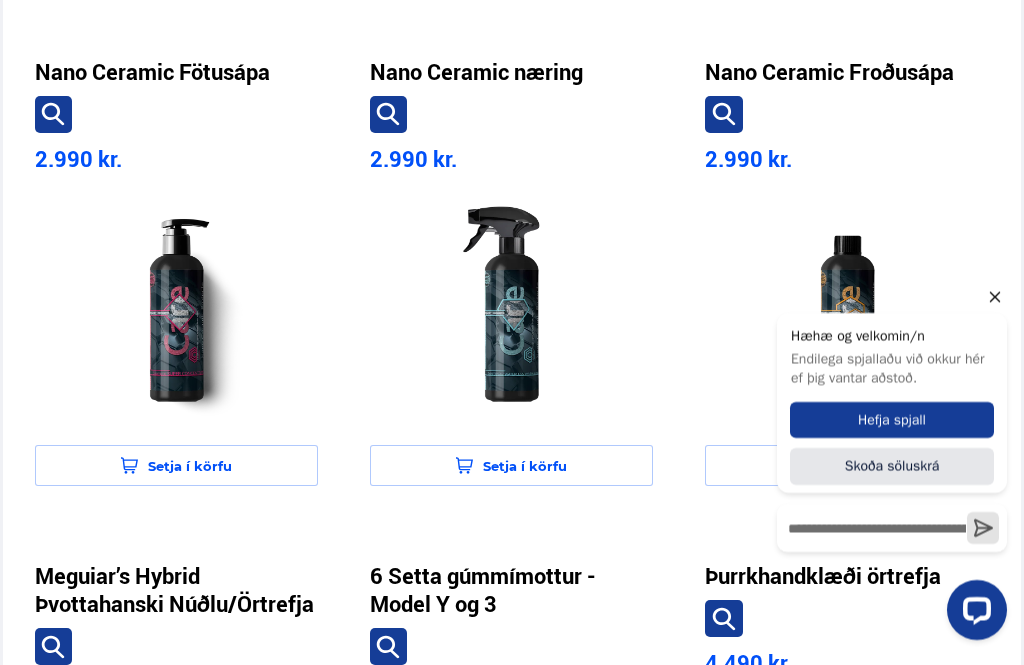 click 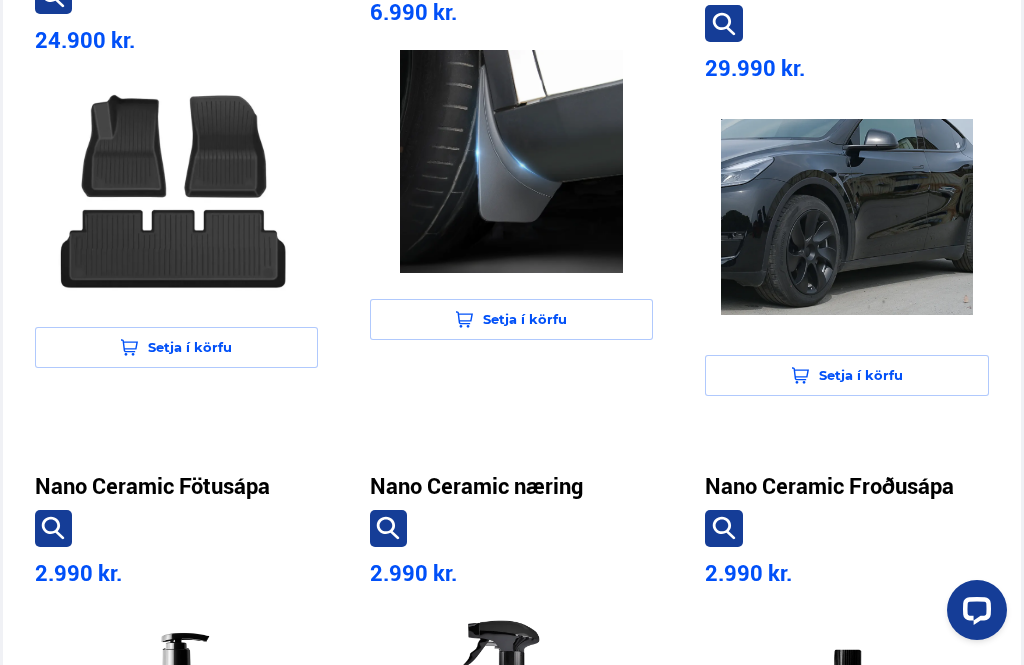 scroll, scrollTop: 712, scrollLeft: 0, axis: vertical 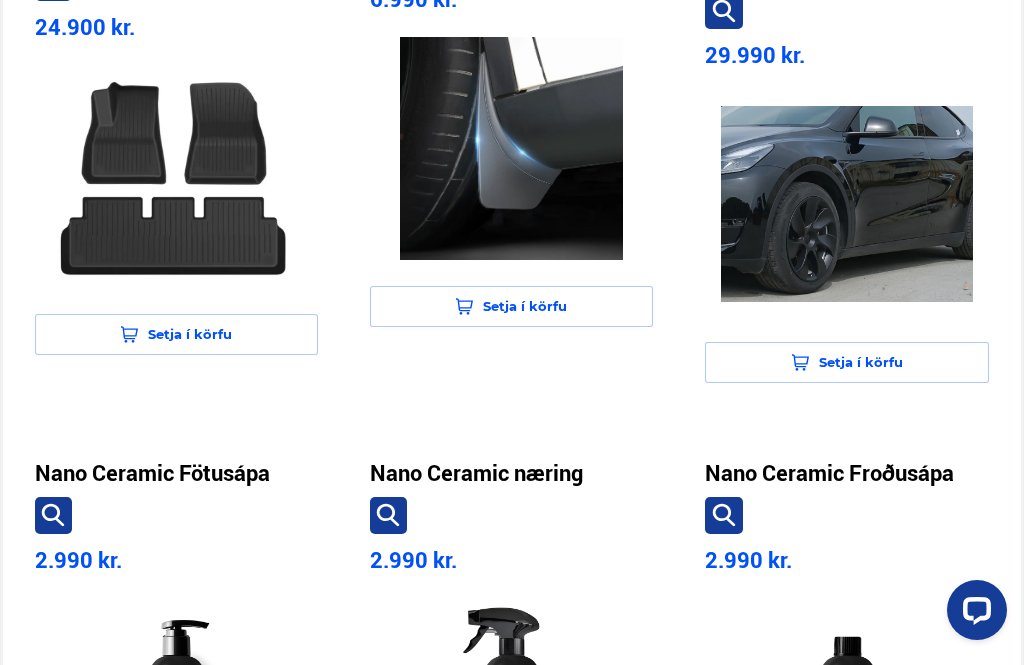 click on "Nano Ceramic Froðusápa" at bounding box center [829, 473] 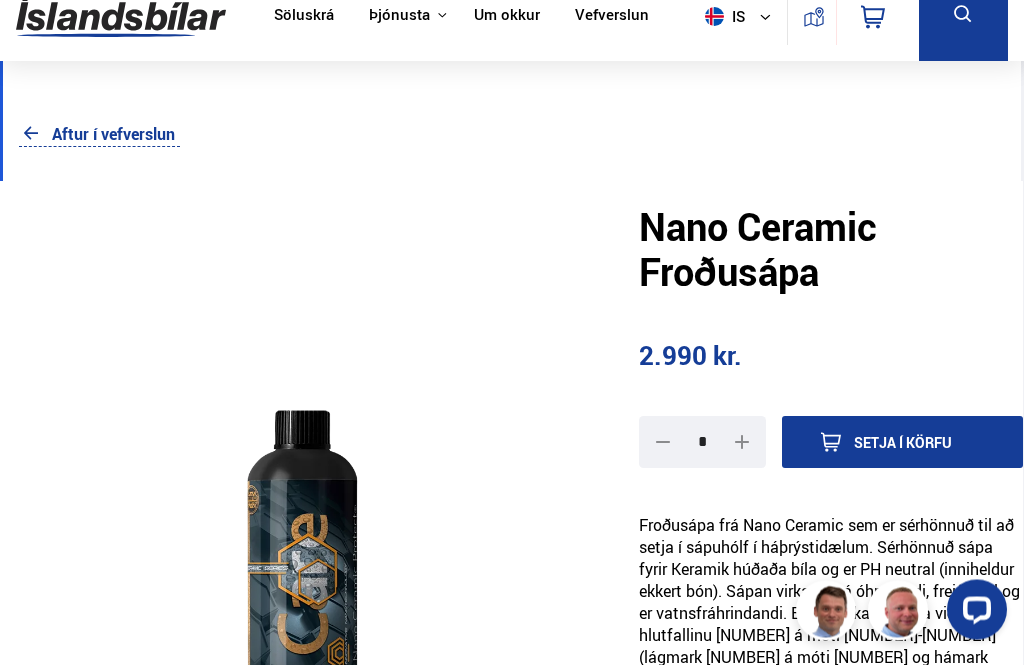 scroll, scrollTop: 0, scrollLeft: 0, axis: both 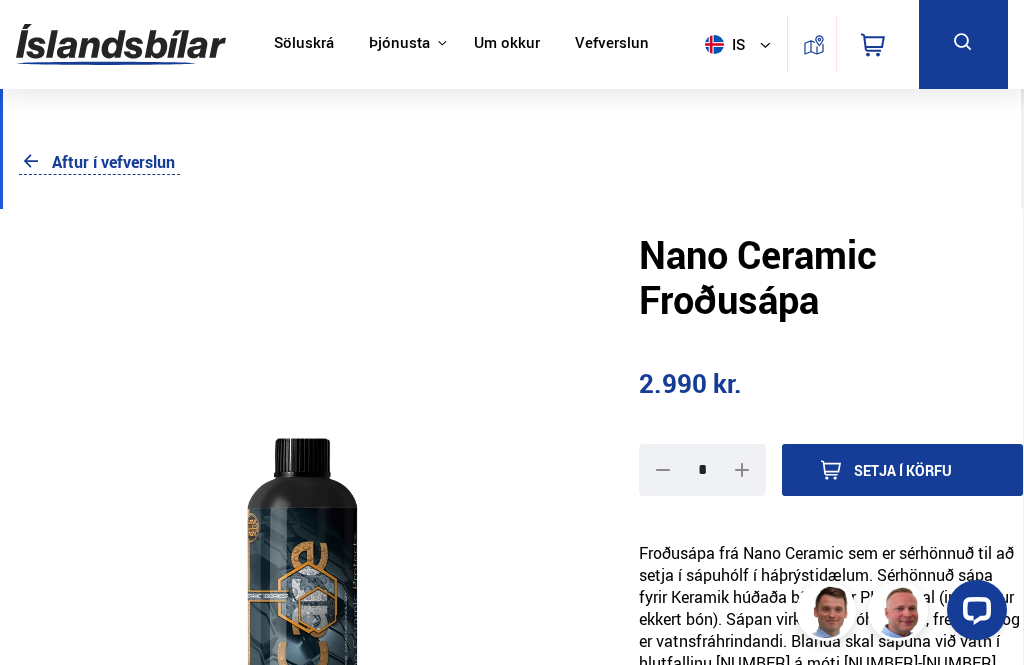 click on "Aftur í vefverslun" at bounding box center [99, 162] 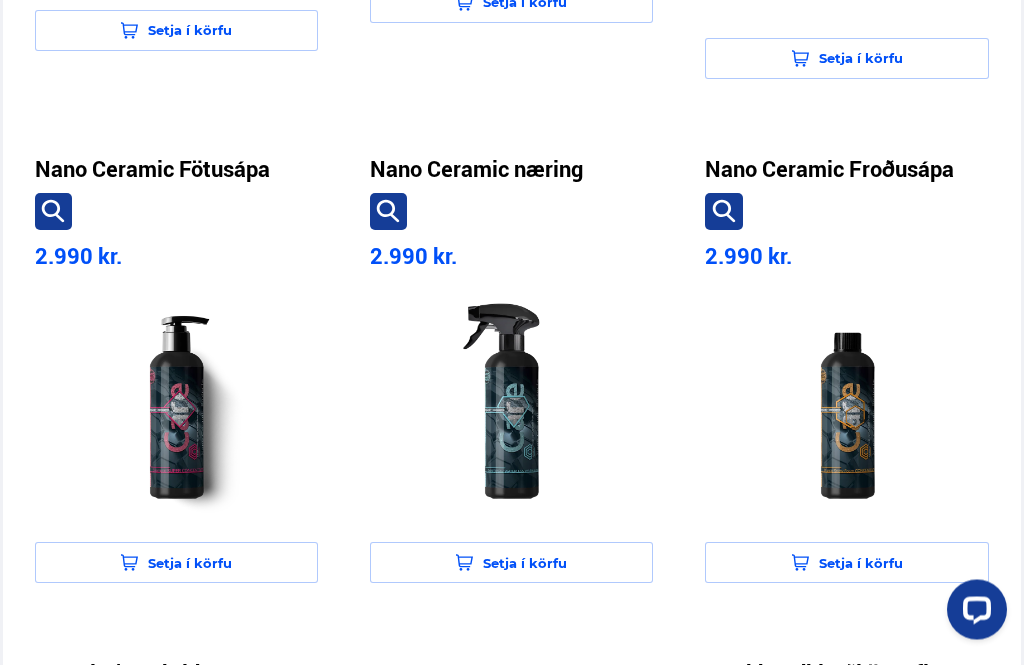 scroll, scrollTop: 1016, scrollLeft: 0, axis: vertical 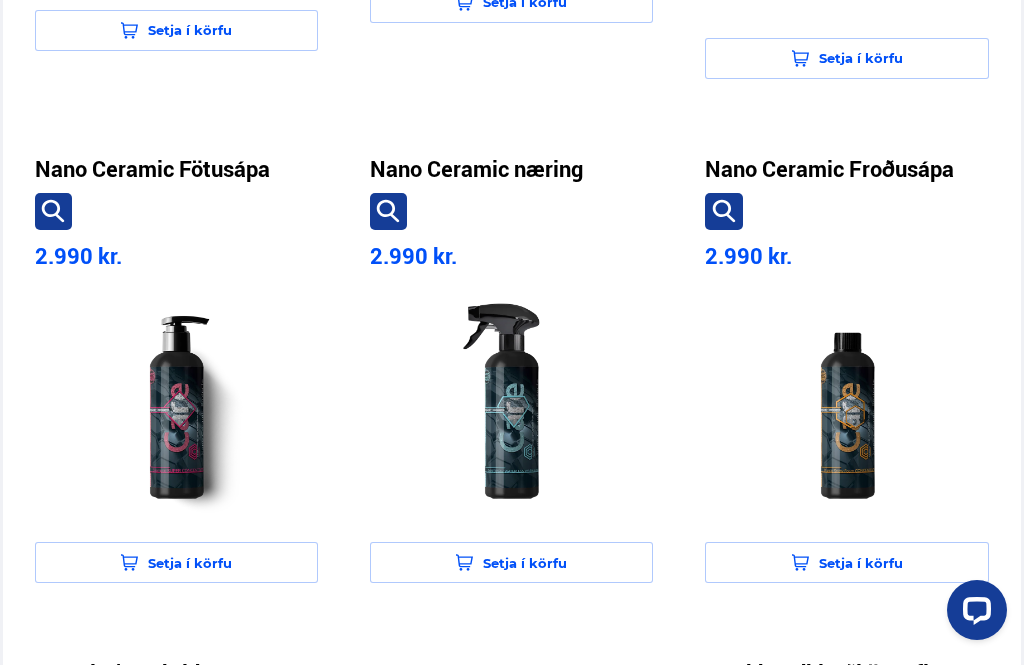 click on "Nano Ceramic Fötusápa" at bounding box center (152, 169) 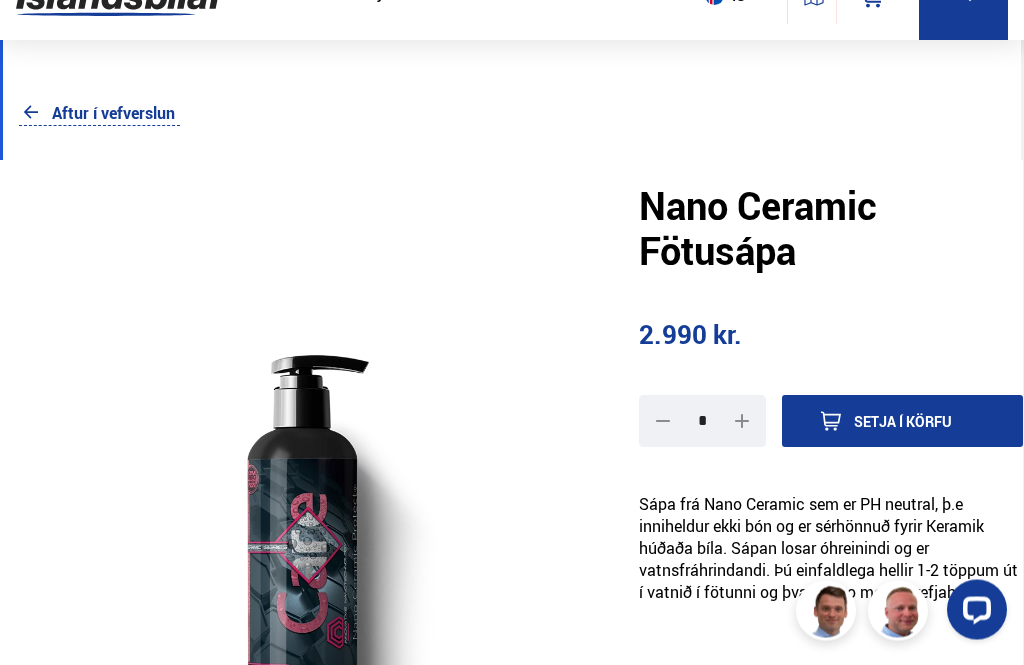 scroll, scrollTop: 0, scrollLeft: 0, axis: both 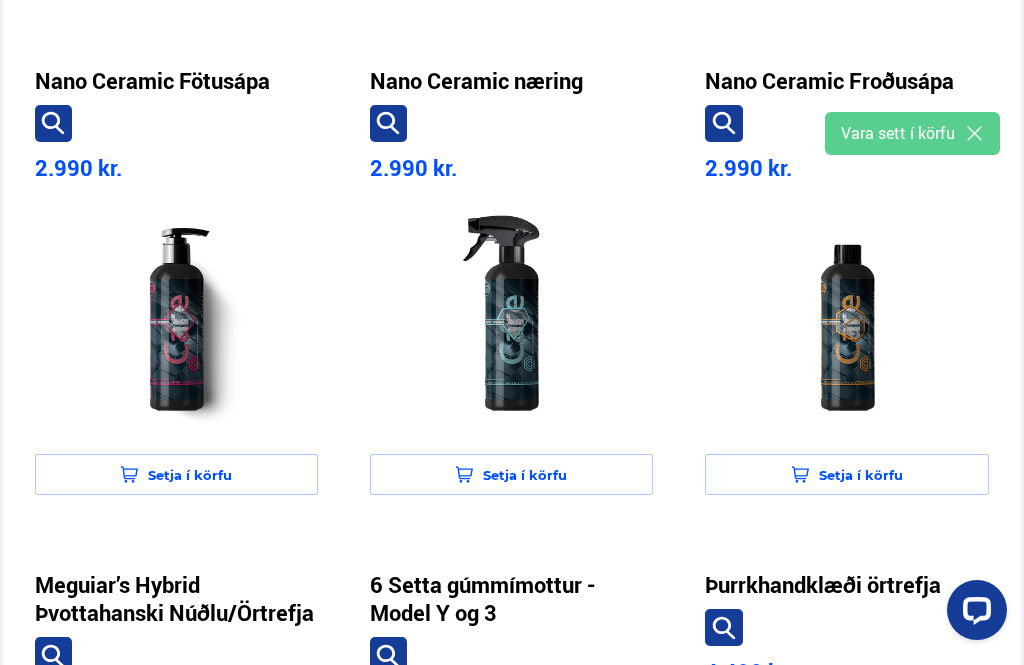 click on "Setja í körfu" at bounding box center [511, 474] 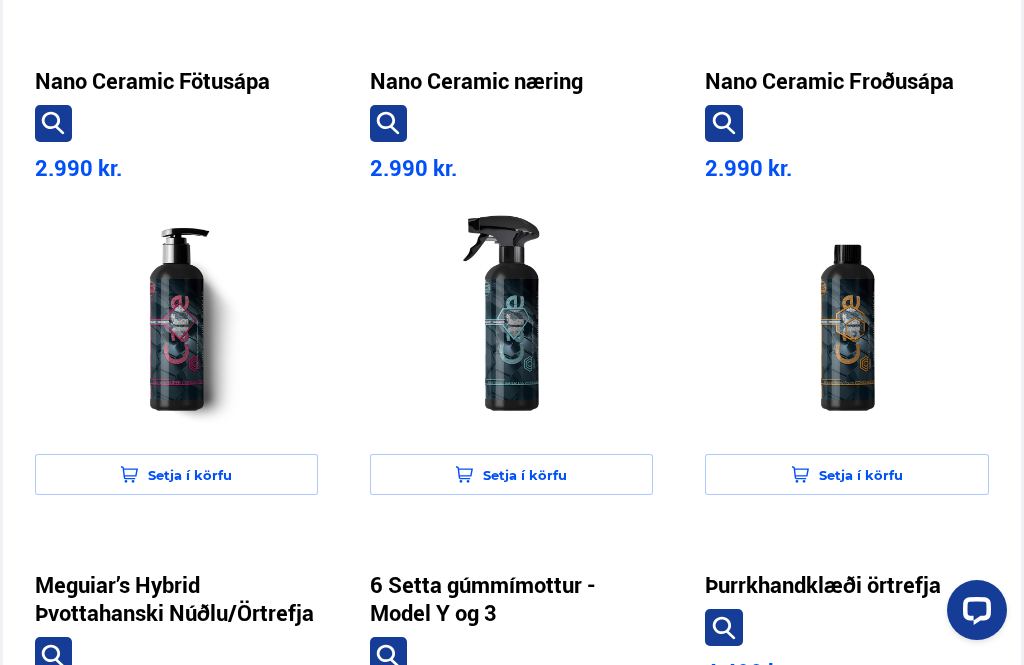 click on "Setja í körfu" at bounding box center (511, 474) 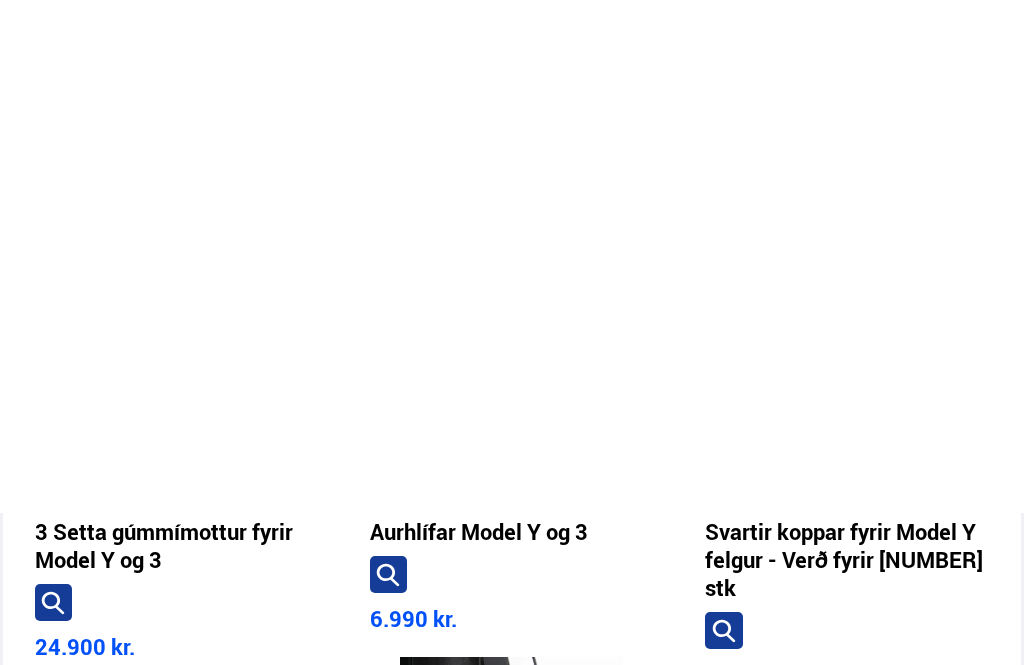 scroll, scrollTop: 0, scrollLeft: 0, axis: both 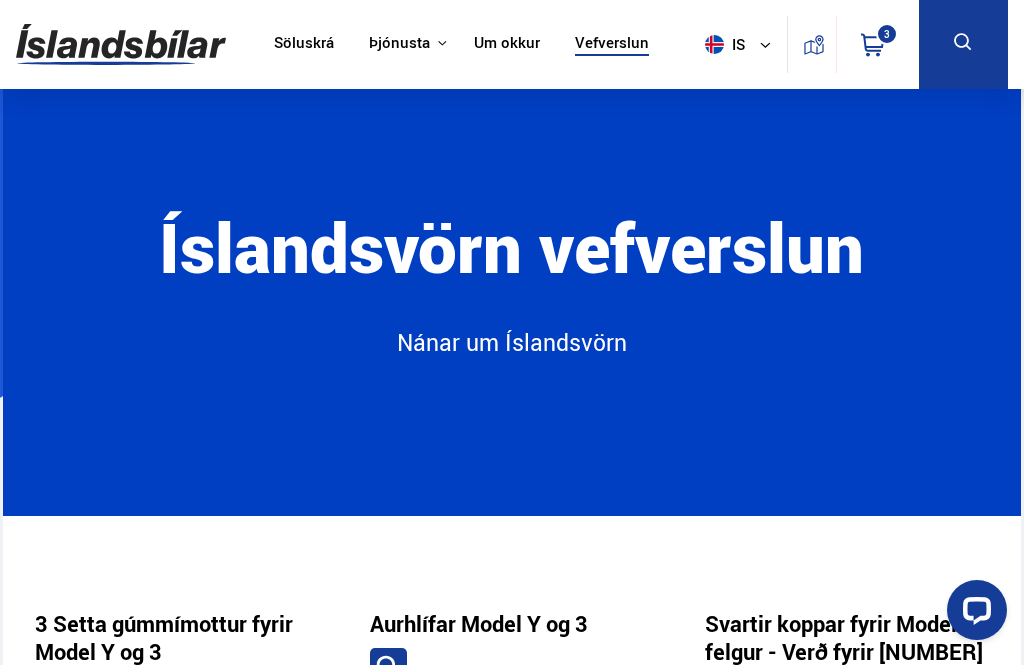 click 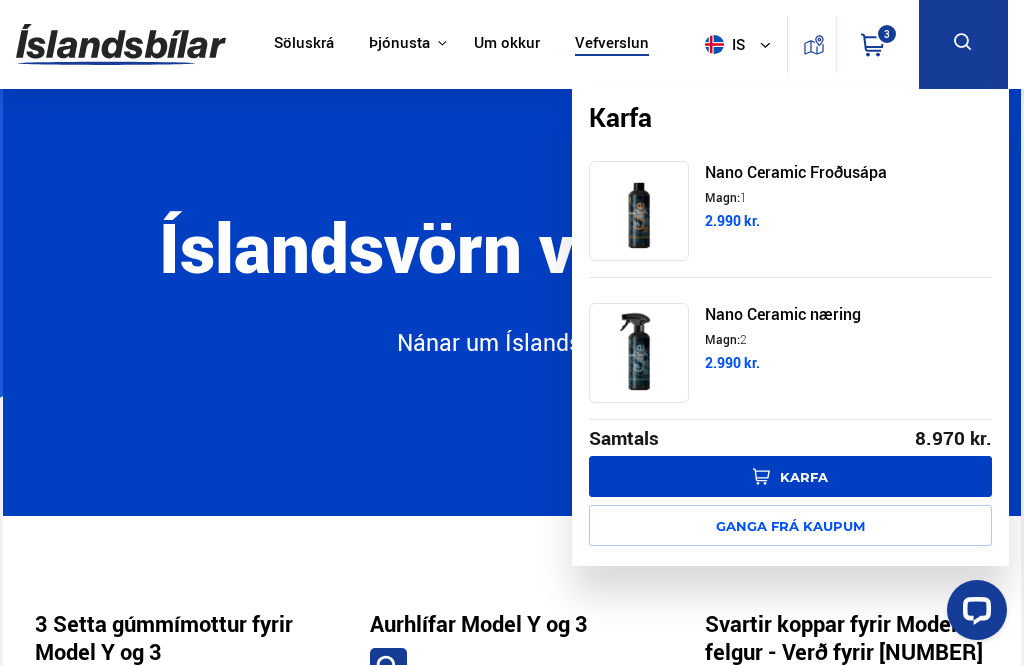 click on "Karfa" at bounding box center (790, 476) 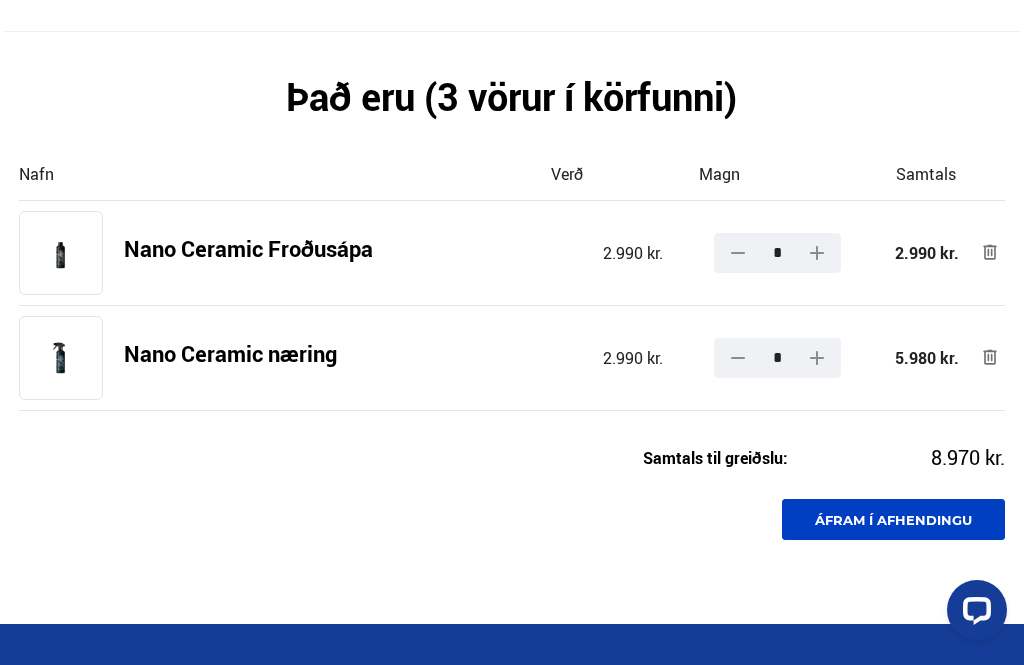 scroll, scrollTop: 162, scrollLeft: 0, axis: vertical 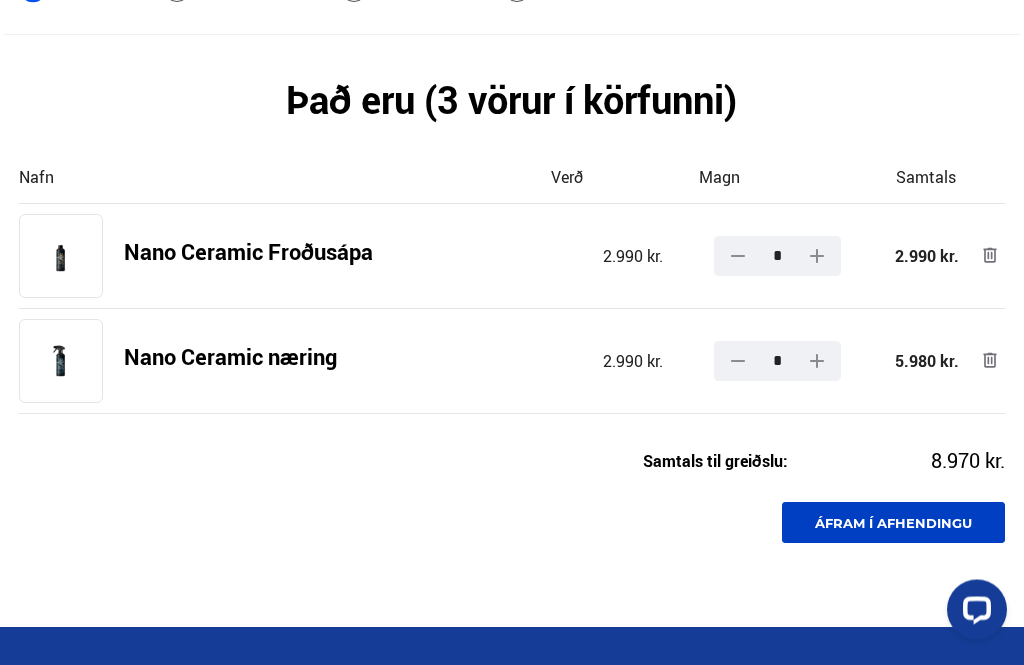 click on "Áfram í afhendingu" at bounding box center [893, 523] 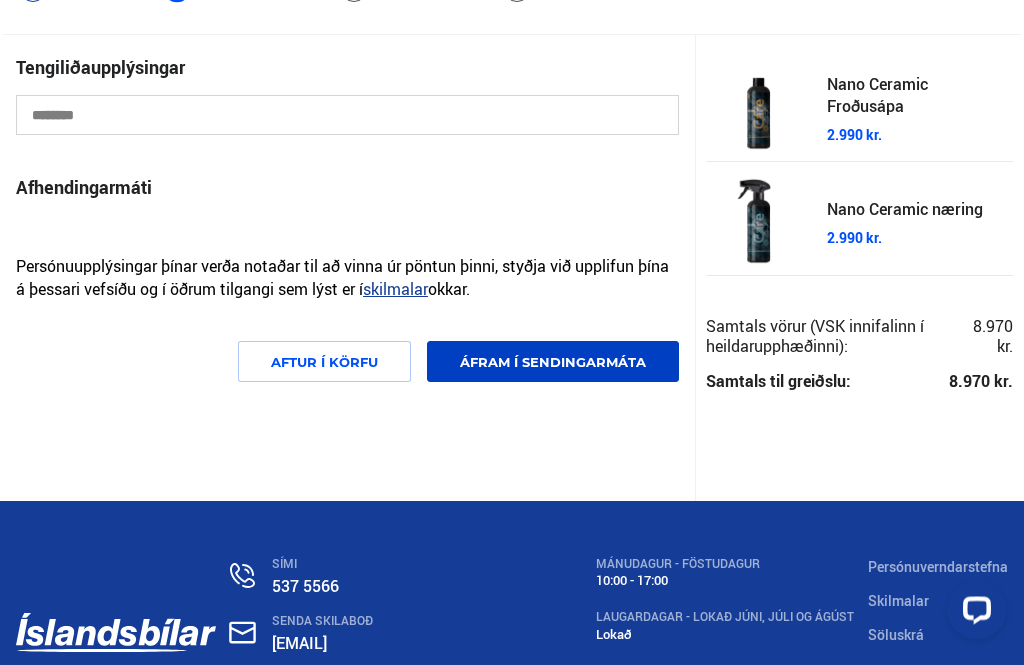 scroll, scrollTop: 0, scrollLeft: 0, axis: both 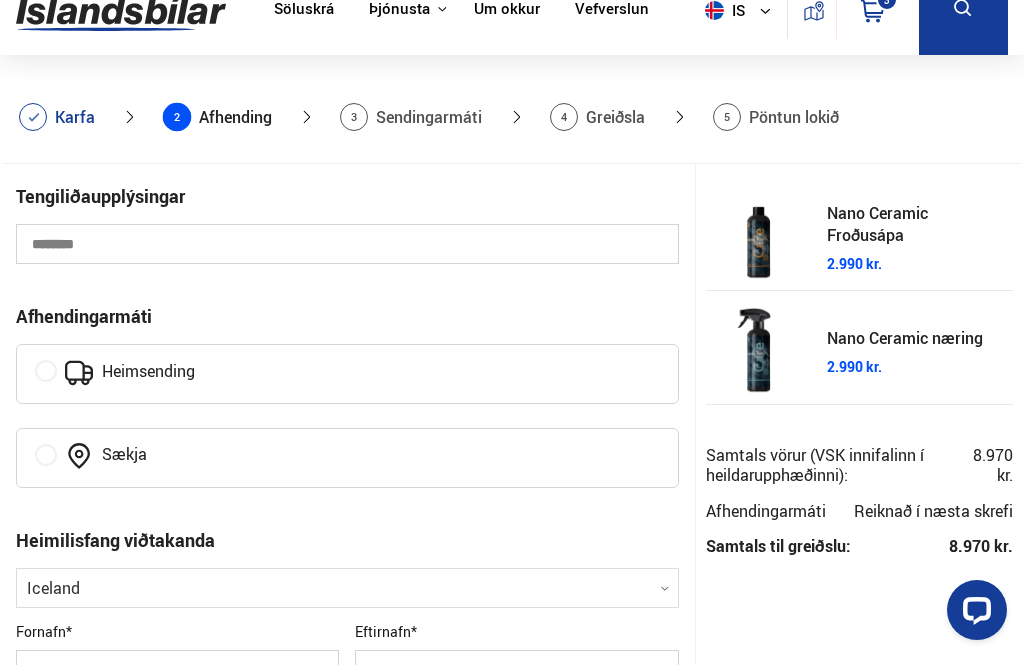 click at bounding box center (347, 244) 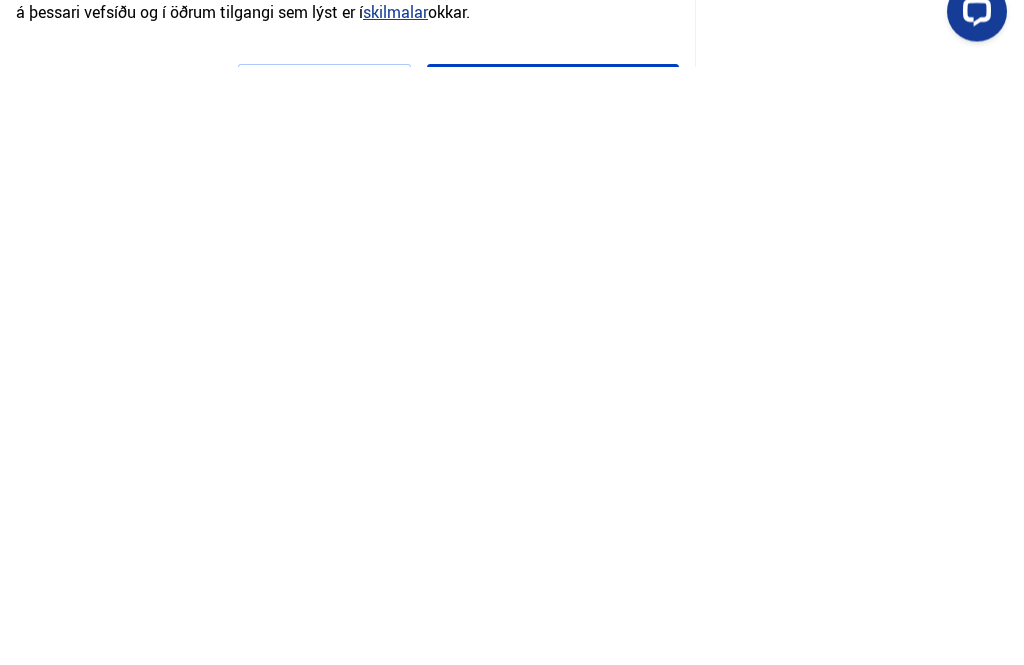 scroll, scrollTop: 476, scrollLeft: 0, axis: vertical 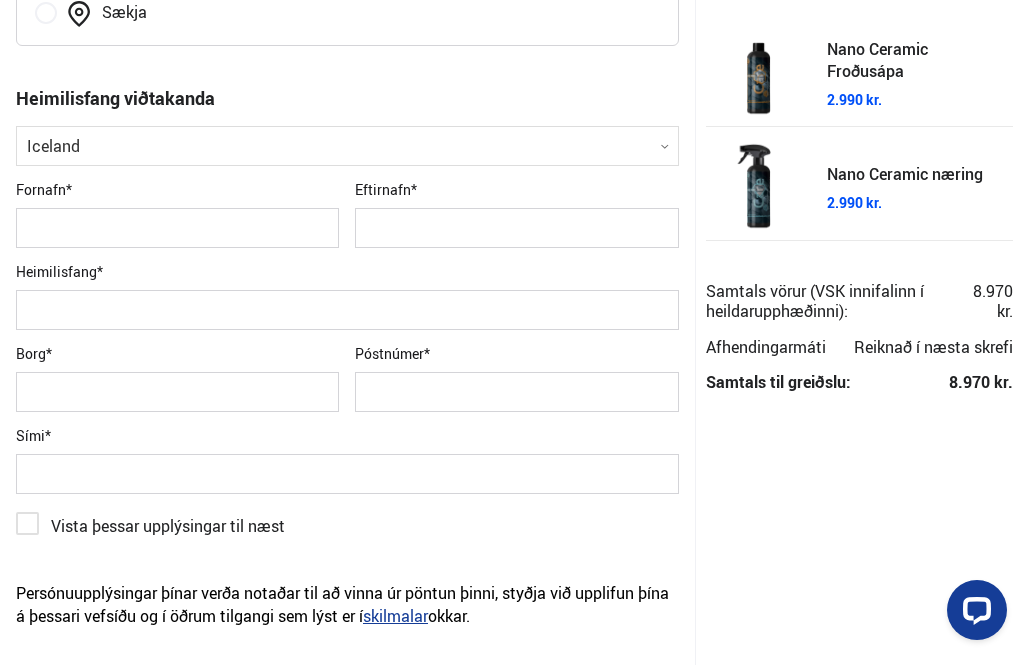 type on "**********" 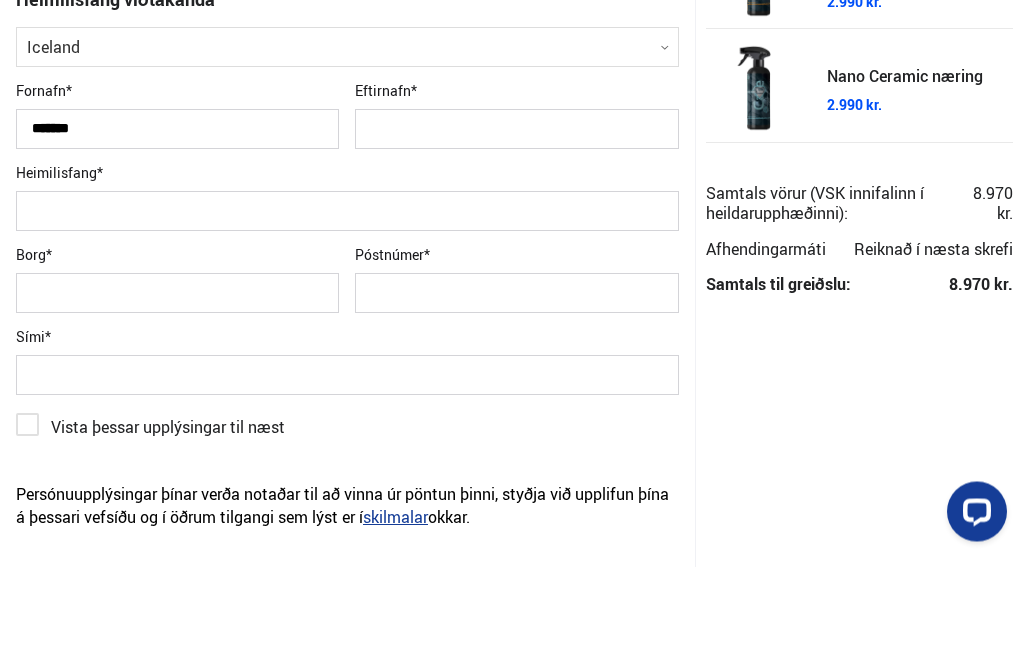 type on "******" 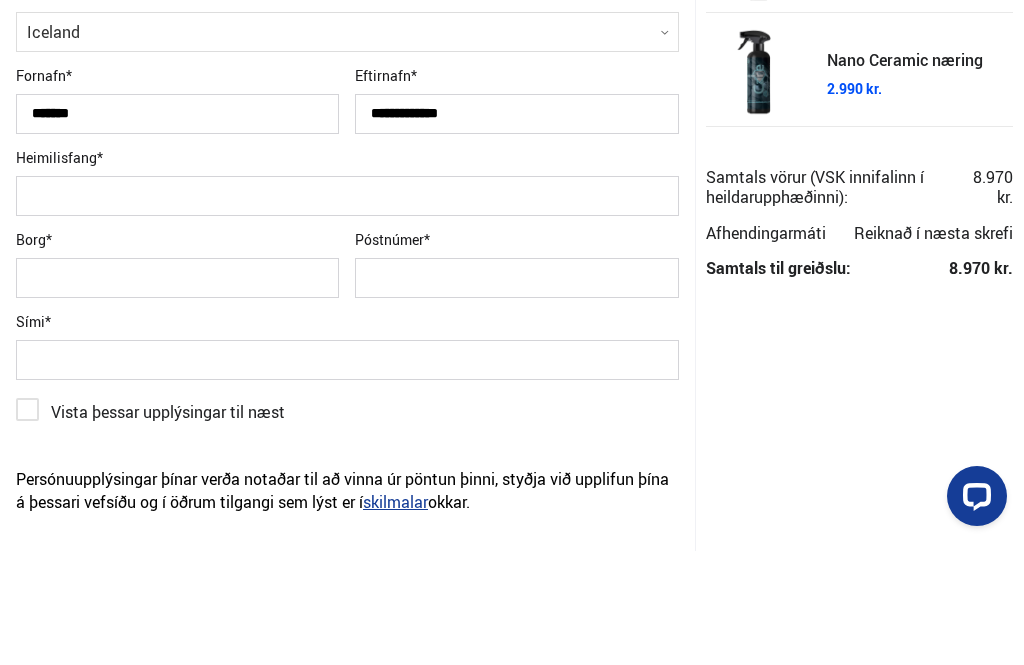 type on "**********" 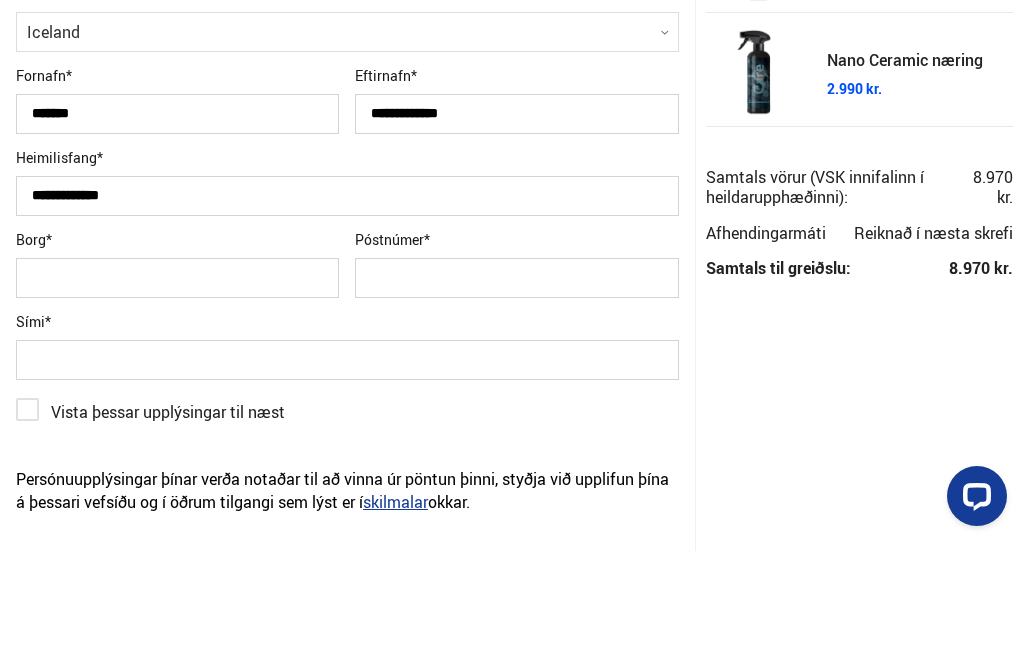 type on "**********" 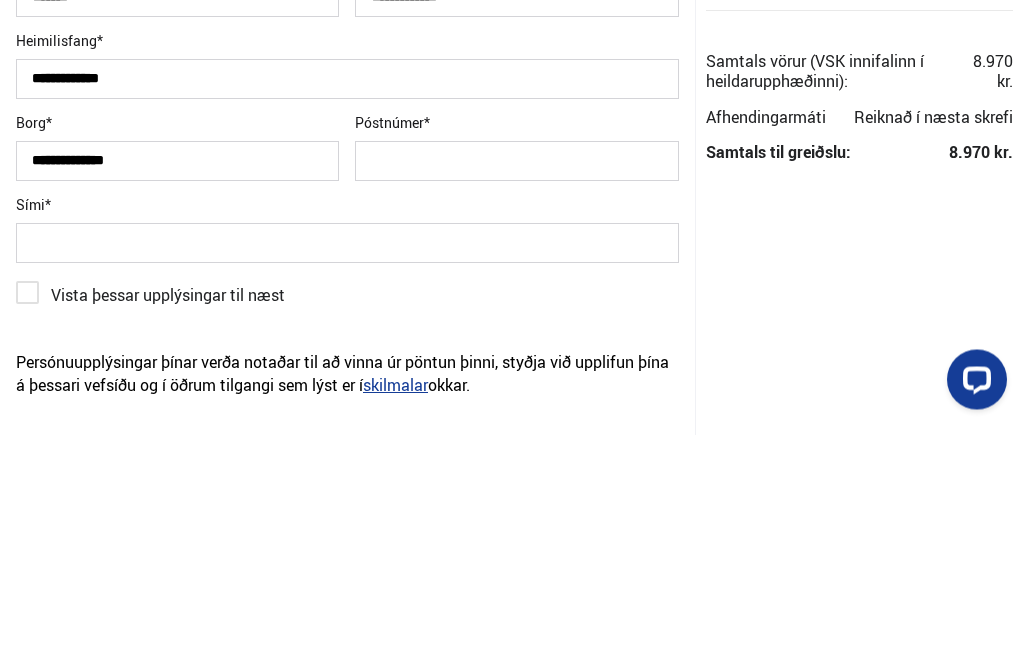 type on "**********" 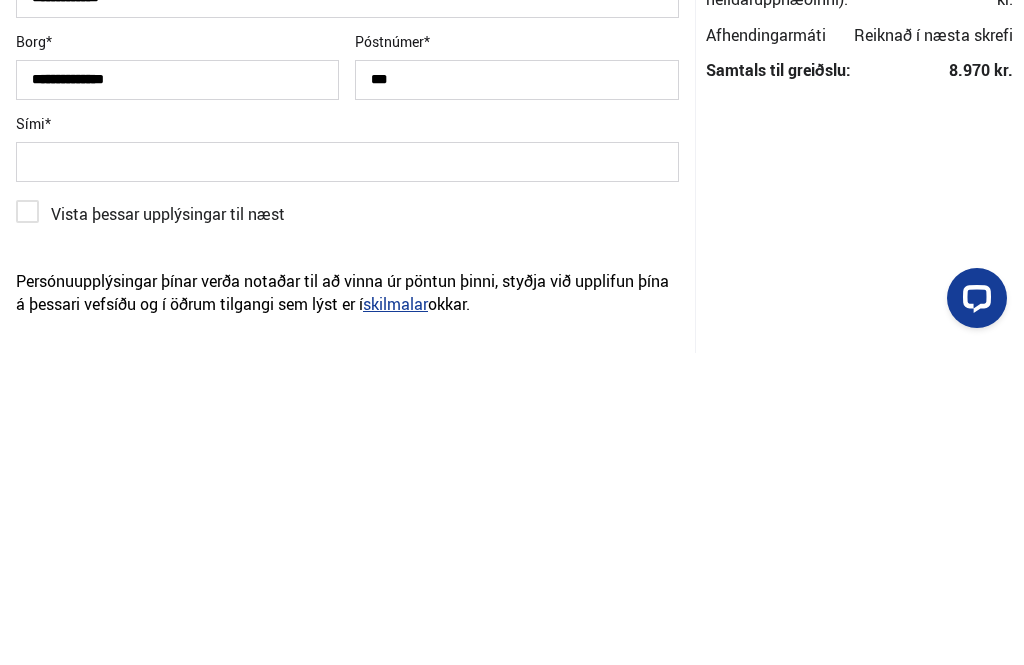 type on "***" 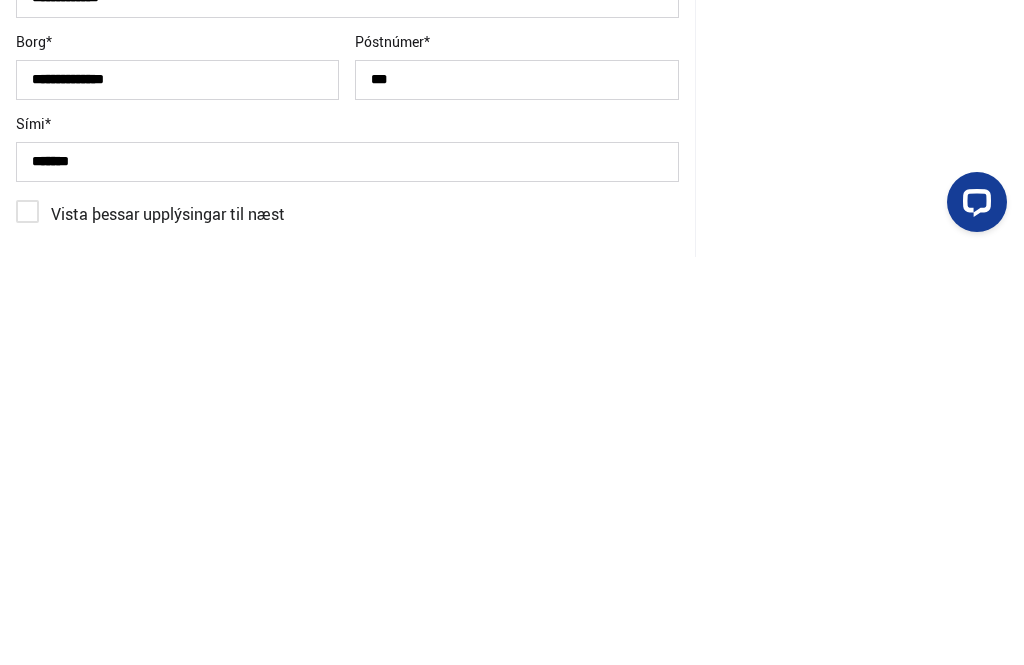 scroll, scrollTop: 0, scrollLeft: 0, axis: both 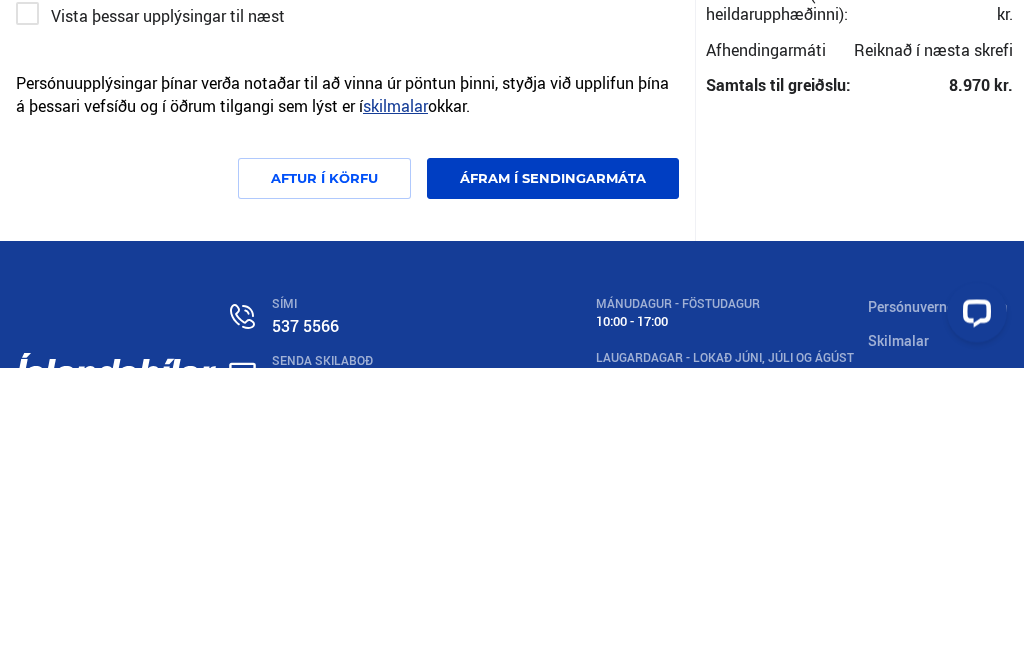 type on "*******" 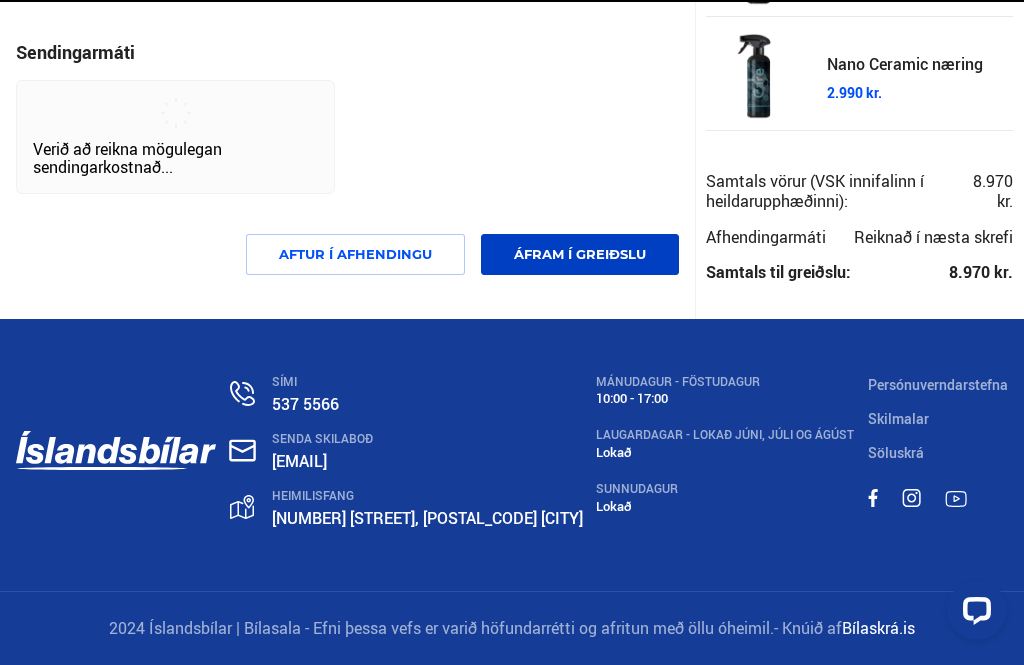 scroll, scrollTop: 0, scrollLeft: 0, axis: both 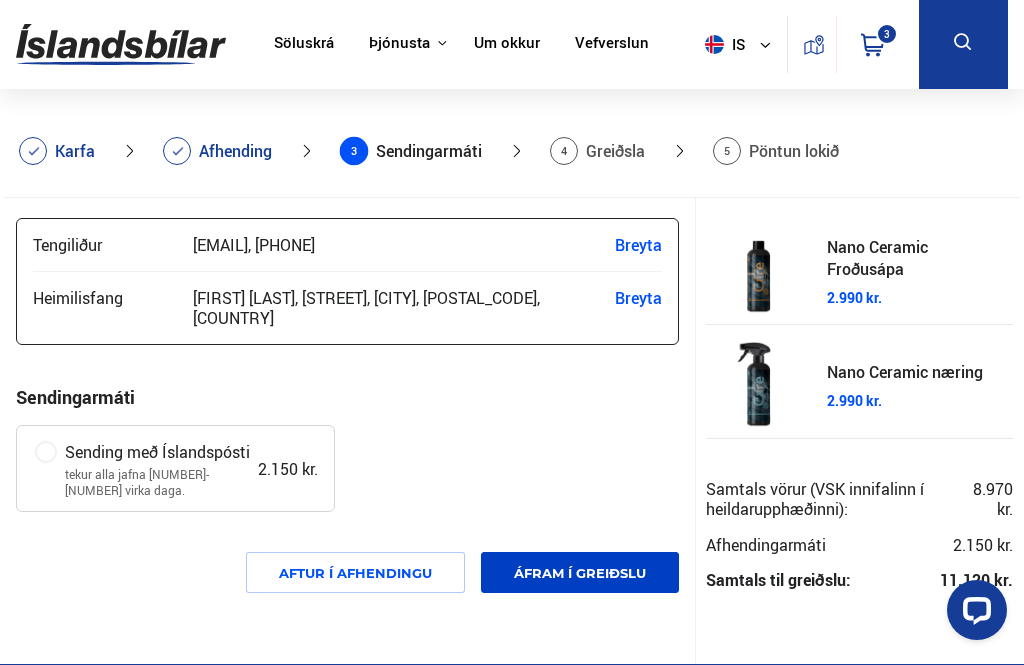 click on "Vefverslun" at bounding box center [612, 44] 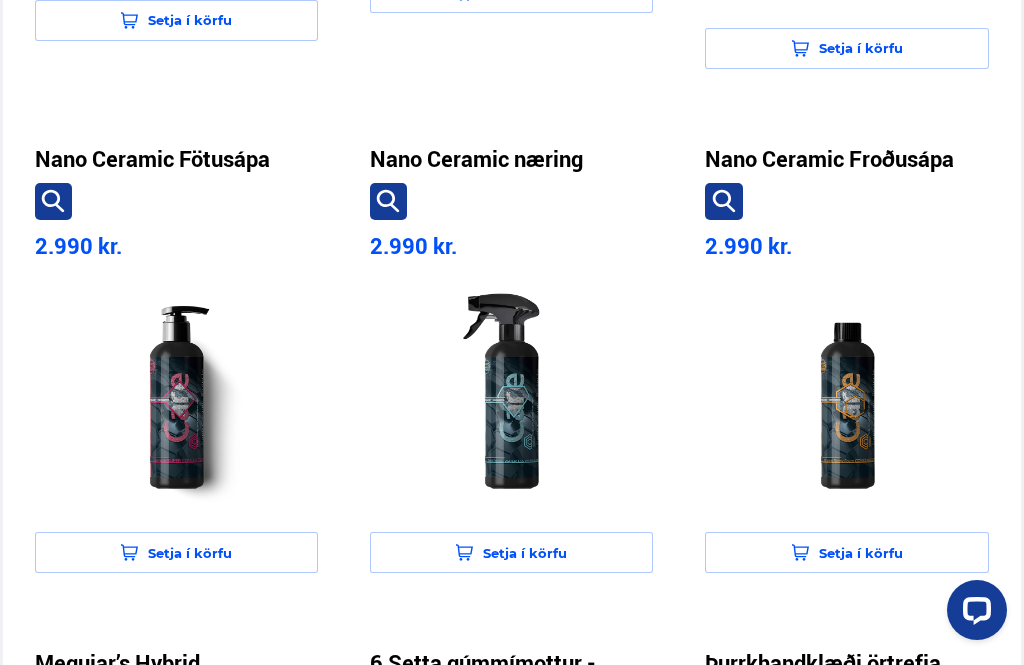 scroll, scrollTop: 1024, scrollLeft: 0, axis: vertical 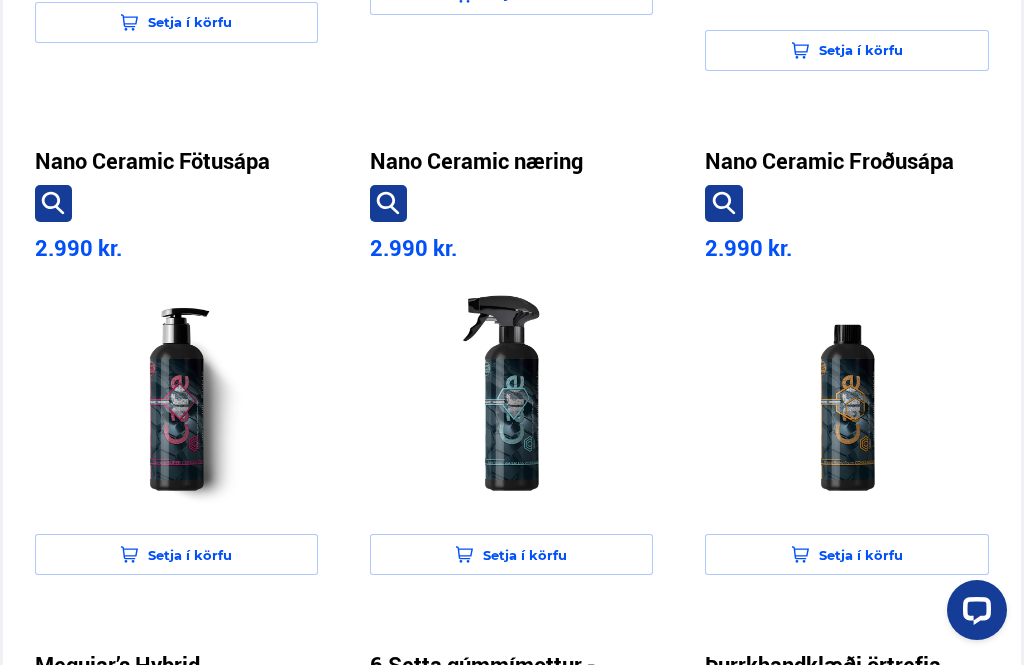 click at bounding box center [846, 396] 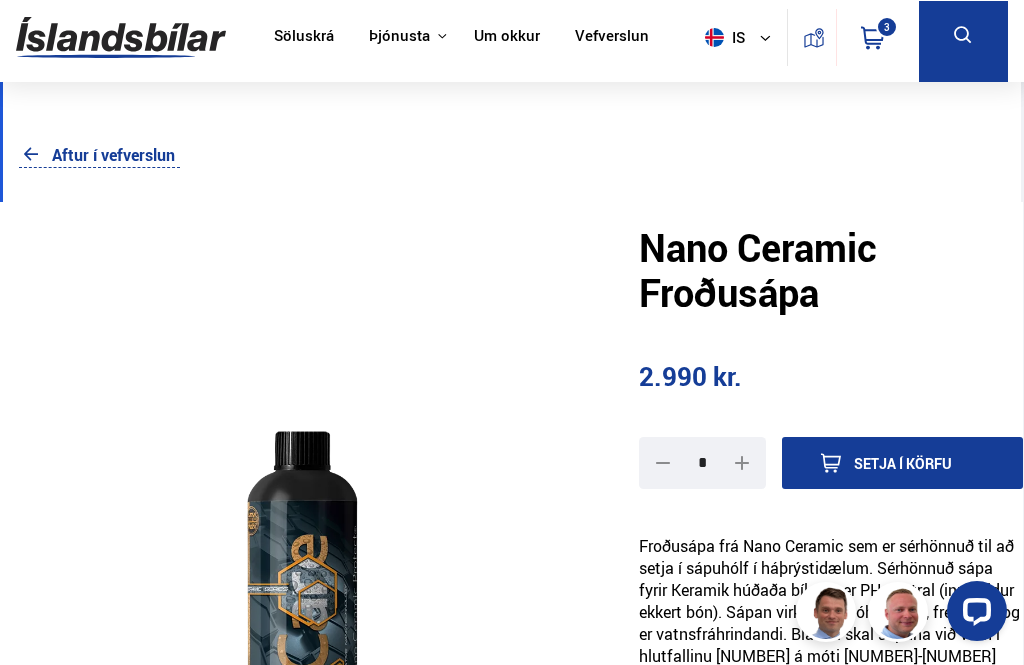 scroll, scrollTop: 0, scrollLeft: 0, axis: both 